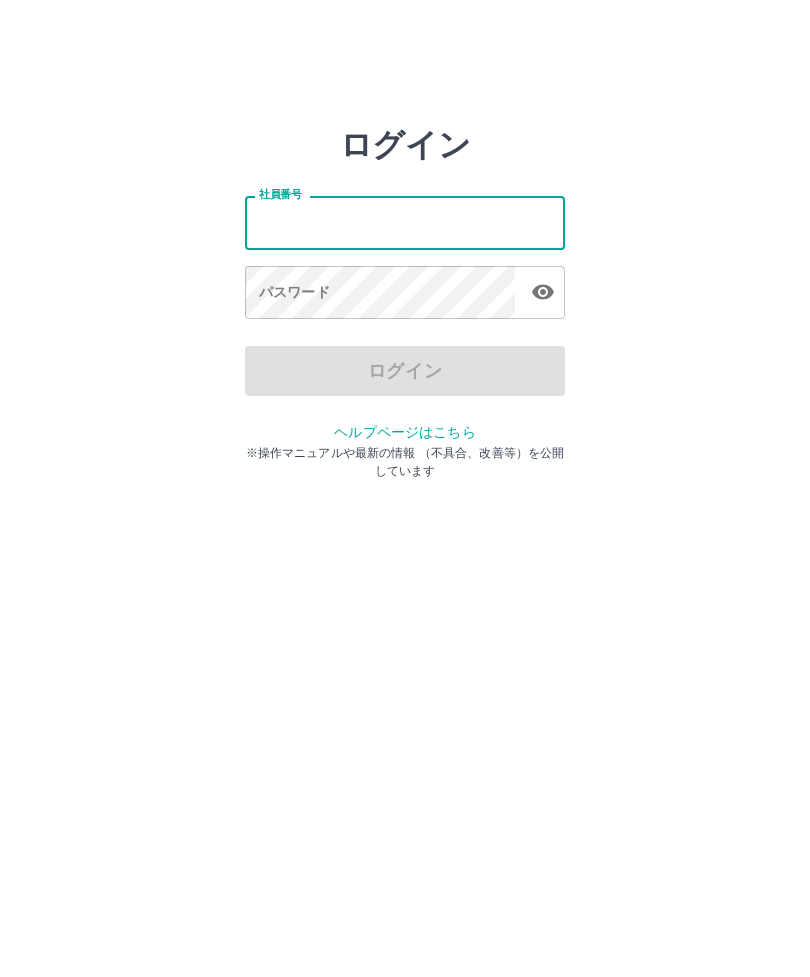 scroll, scrollTop: 0, scrollLeft: 0, axis: both 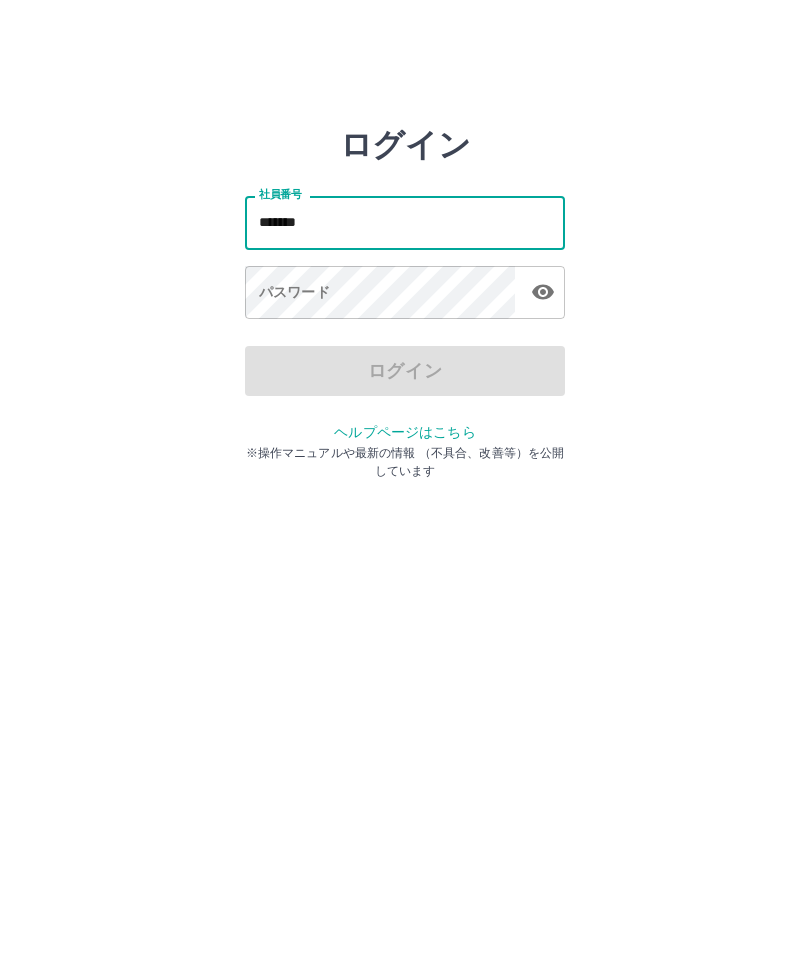 type on "*******" 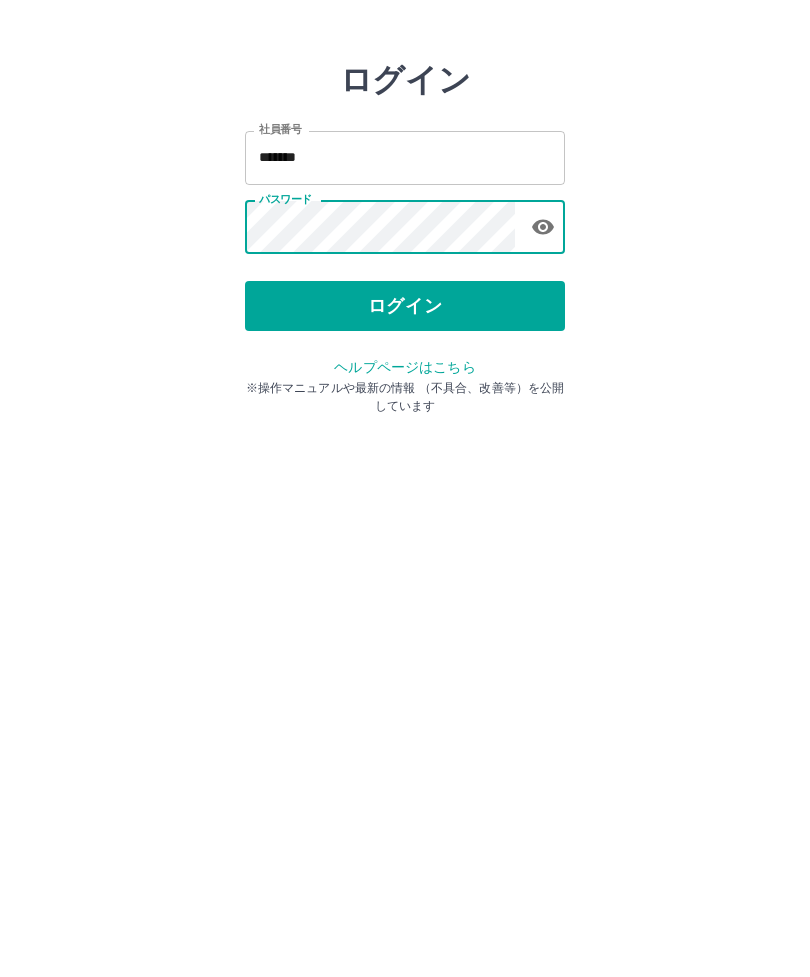 click on "ログイン" at bounding box center (405, 371) 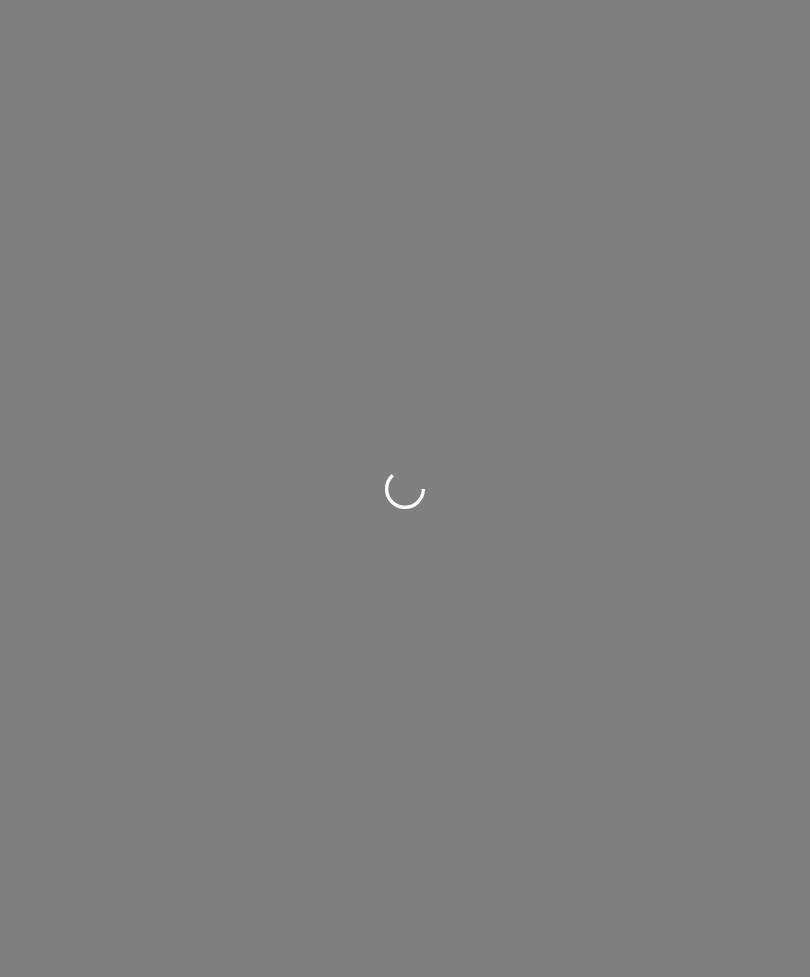 scroll, scrollTop: 0, scrollLeft: 0, axis: both 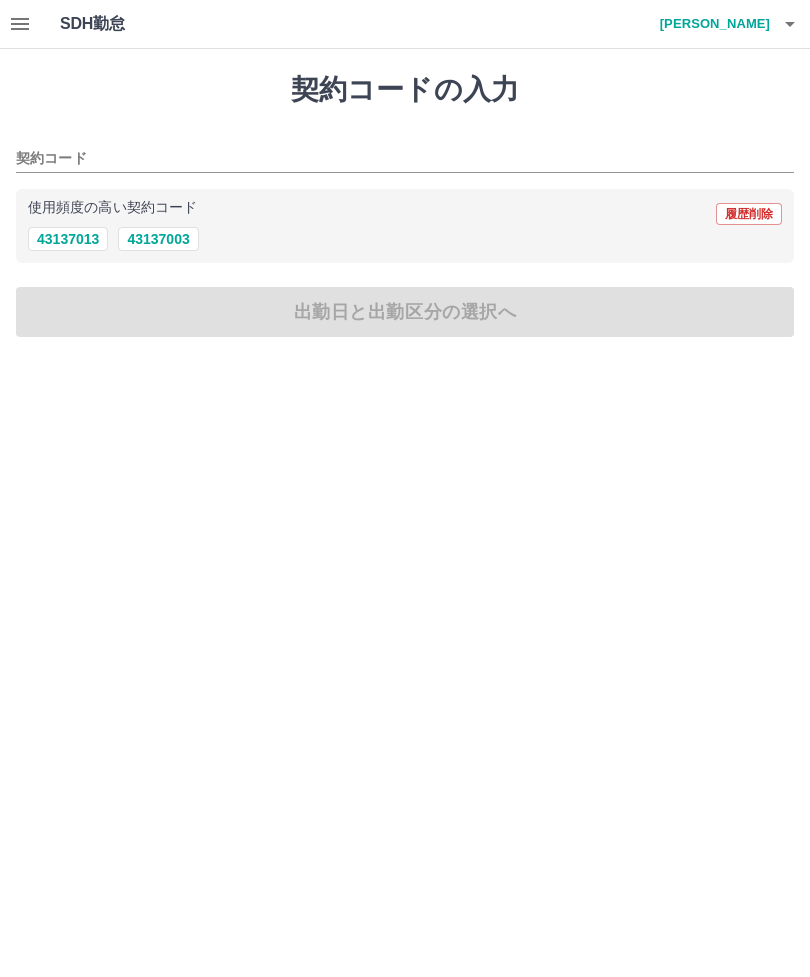 click on "43137003" at bounding box center [158, 239] 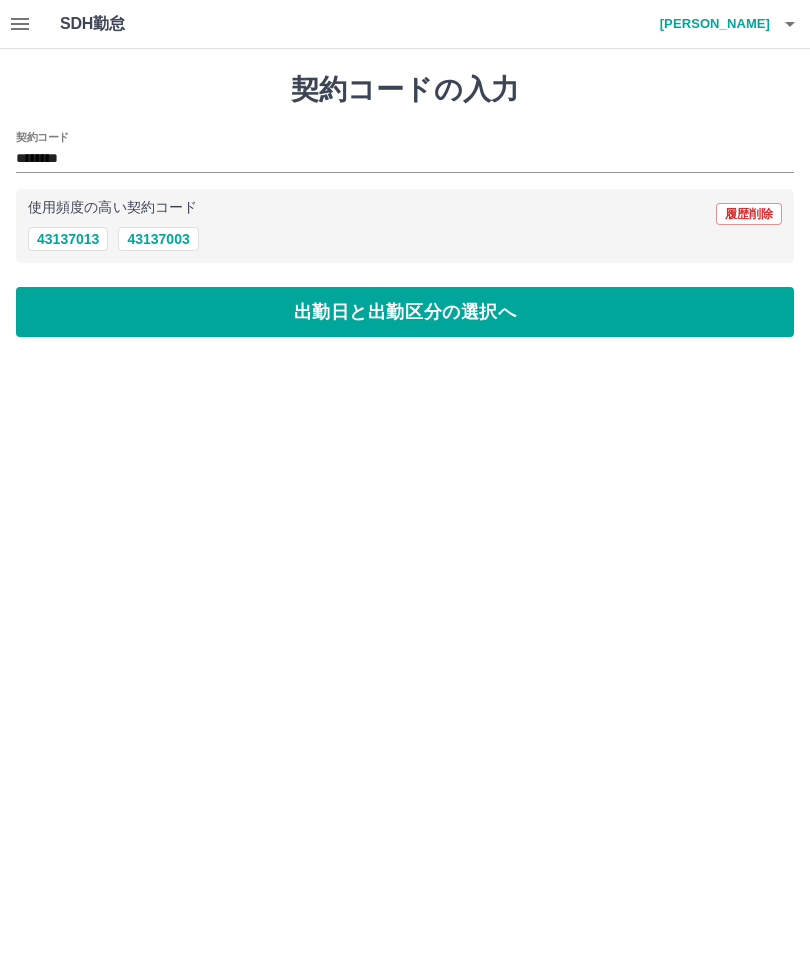 click on "43137003" at bounding box center (158, 239) 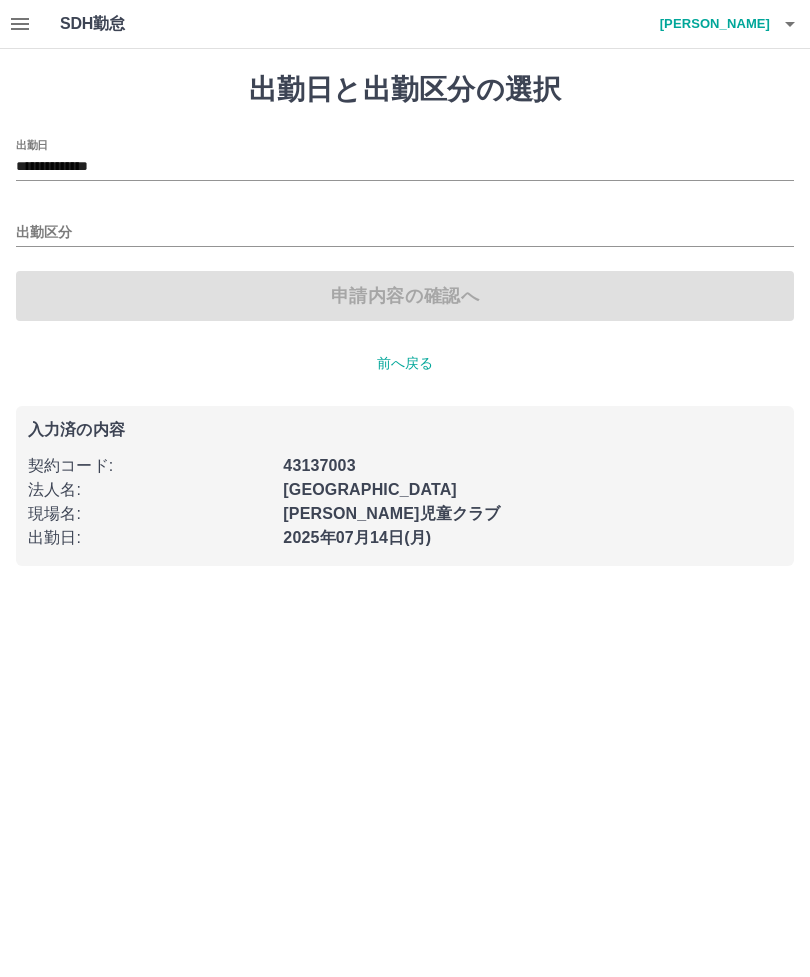 click on "出勤区分" at bounding box center (405, 233) 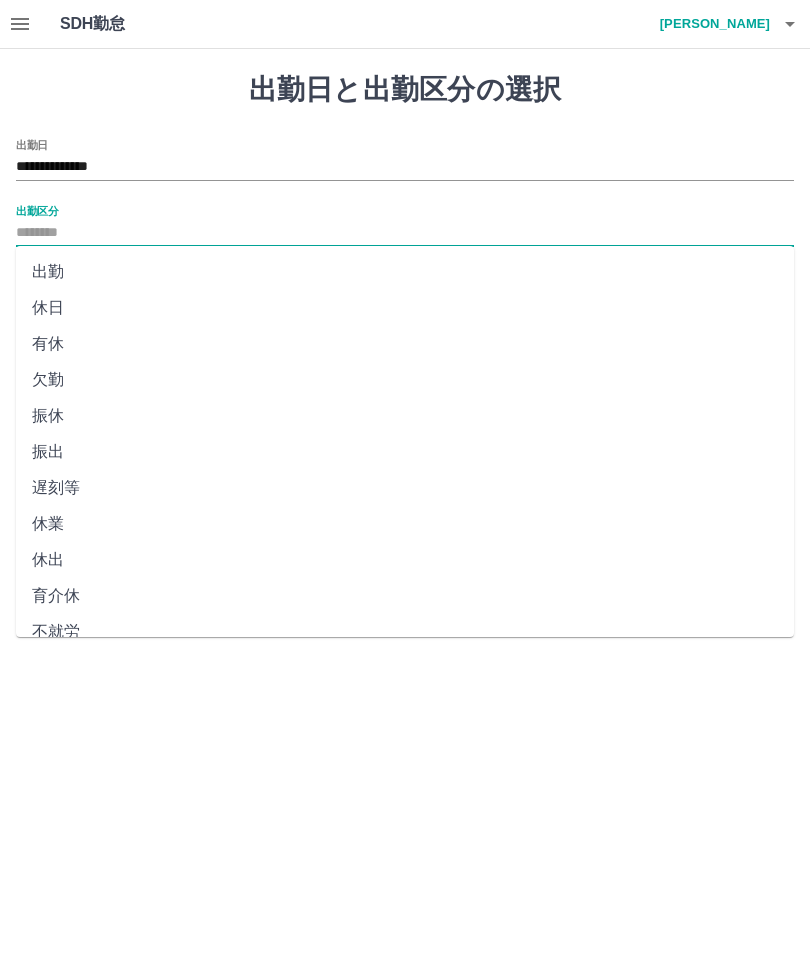 click on "出勤" at bounding box center (405, 272) 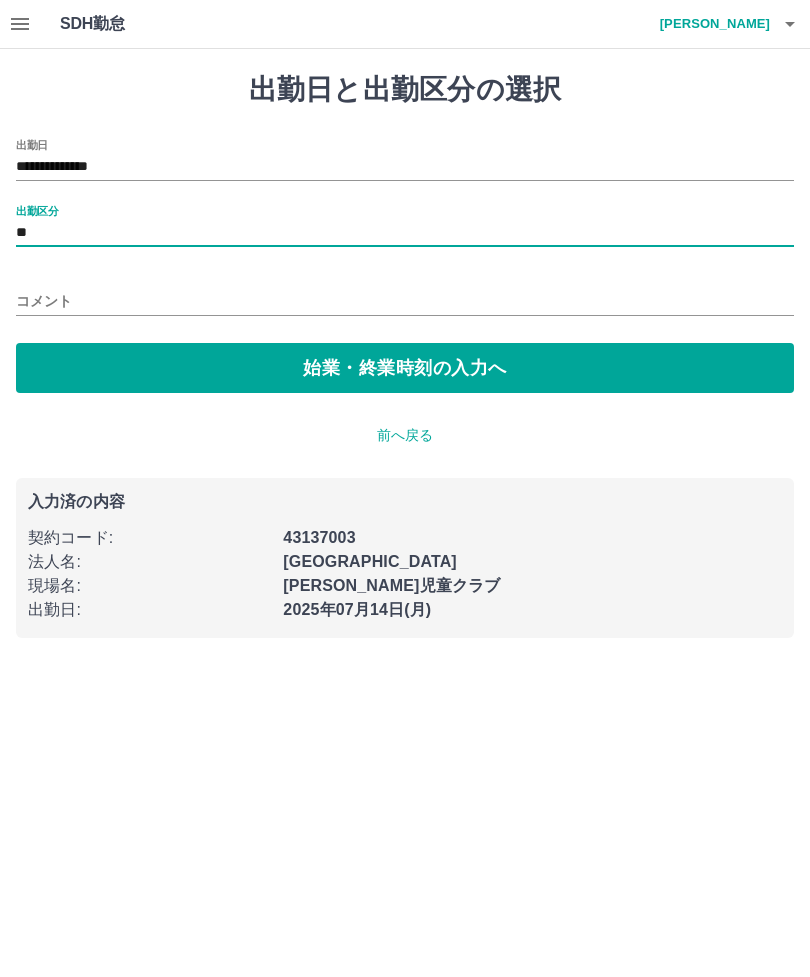 click on "始業・終業時刻の入力へ" at bounding box center (405, 368) 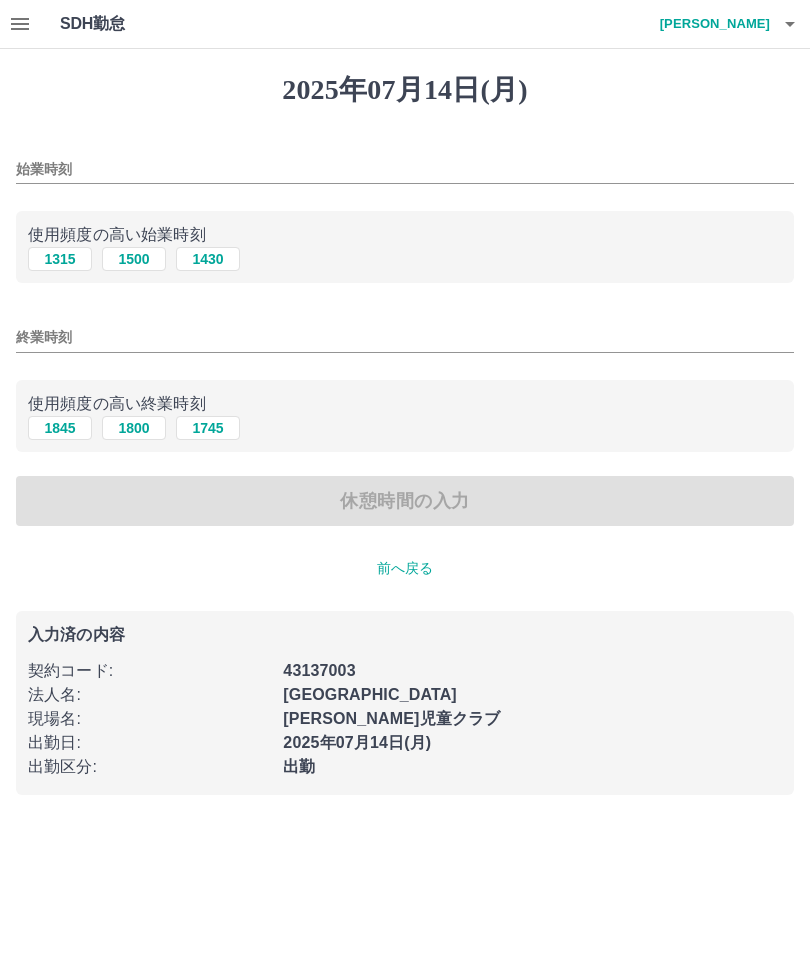 click on "始業時刻" at bounding box center (405, 169) 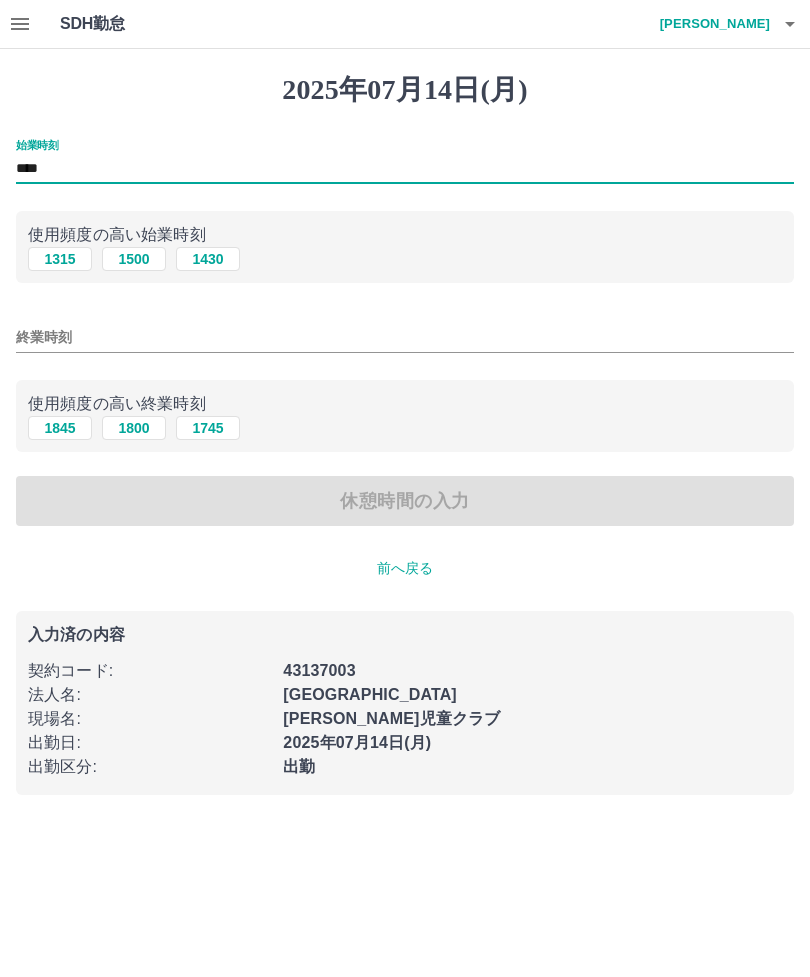 type on "****" 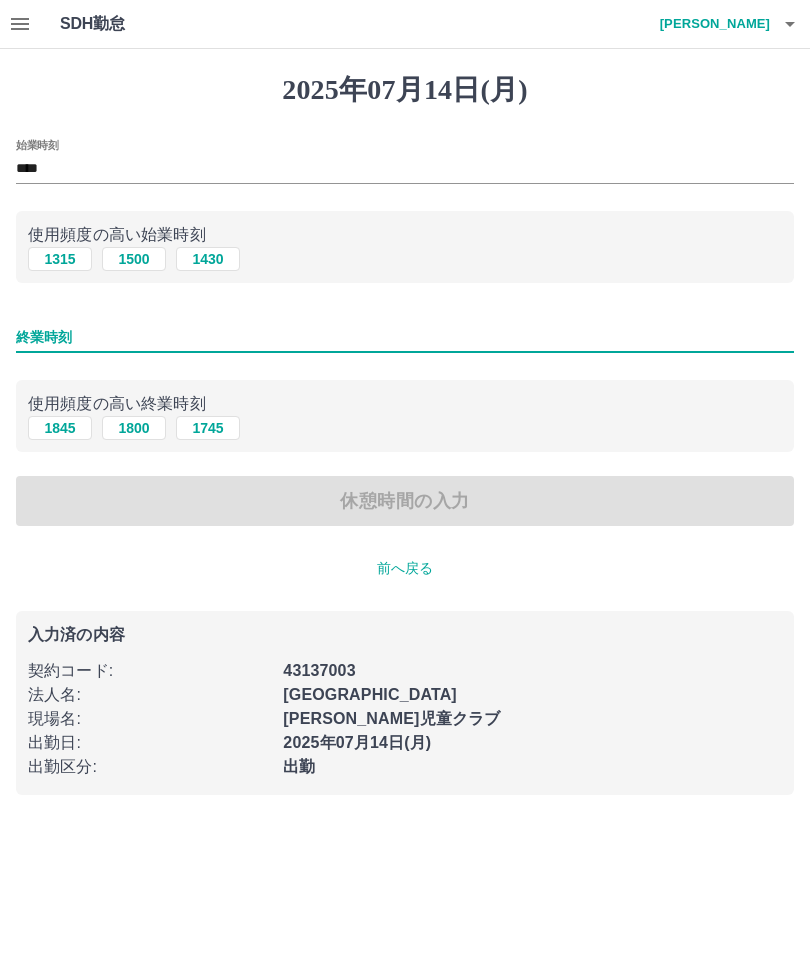 click on "1745" at bounding box center [208, 428] 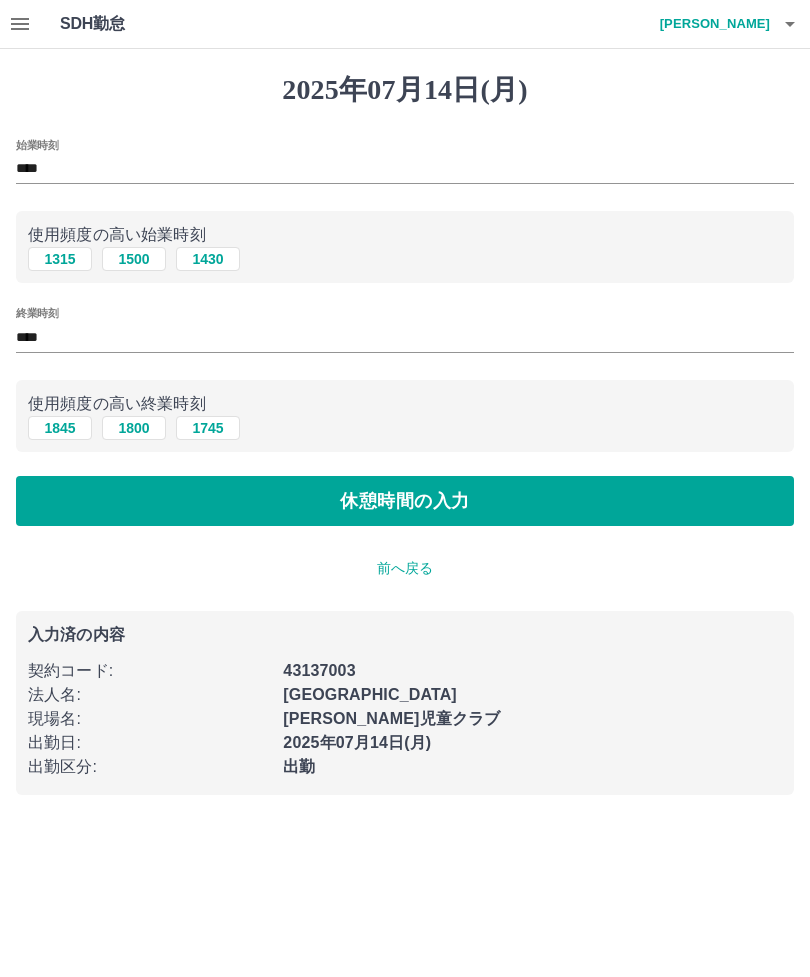 click on "休憩時間の入力" at bounding box center (405, 501) 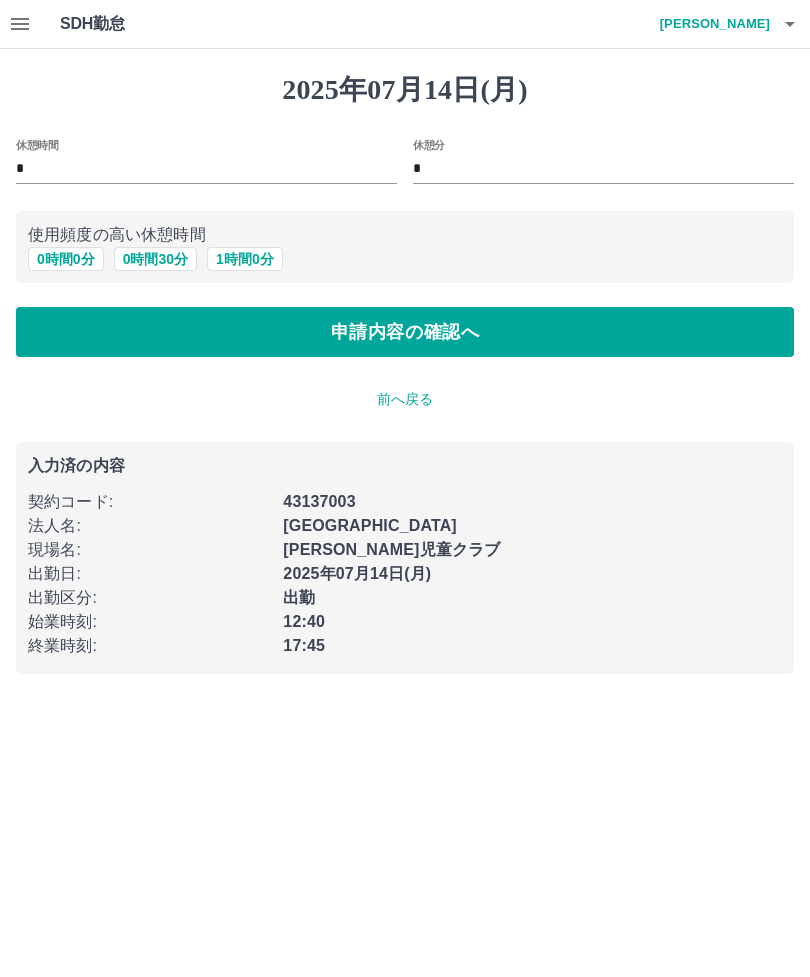 click on "前へ戻る" at bounding box center [405, 399] 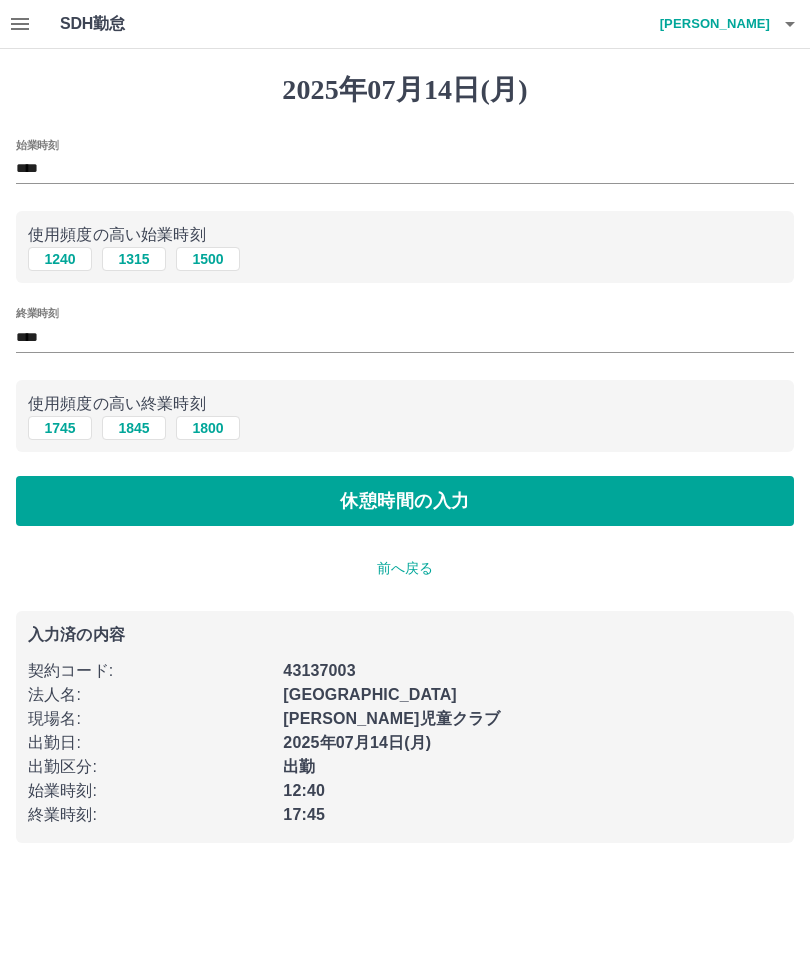 click on "****" at bounding box center (405, 337) 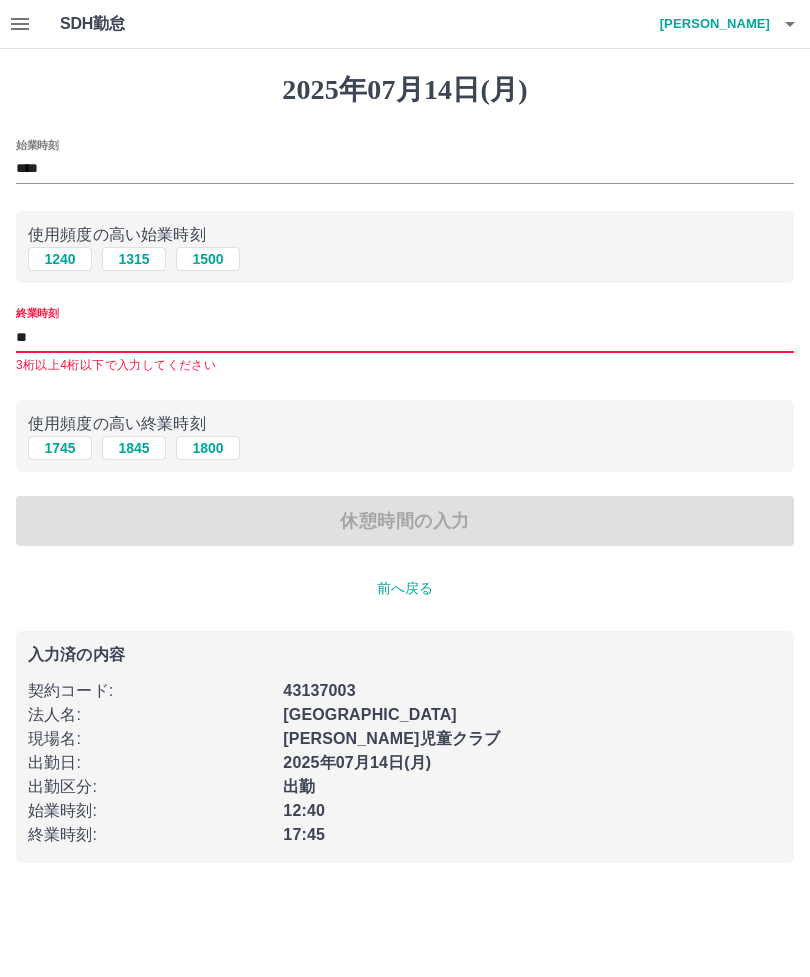 type on "*" 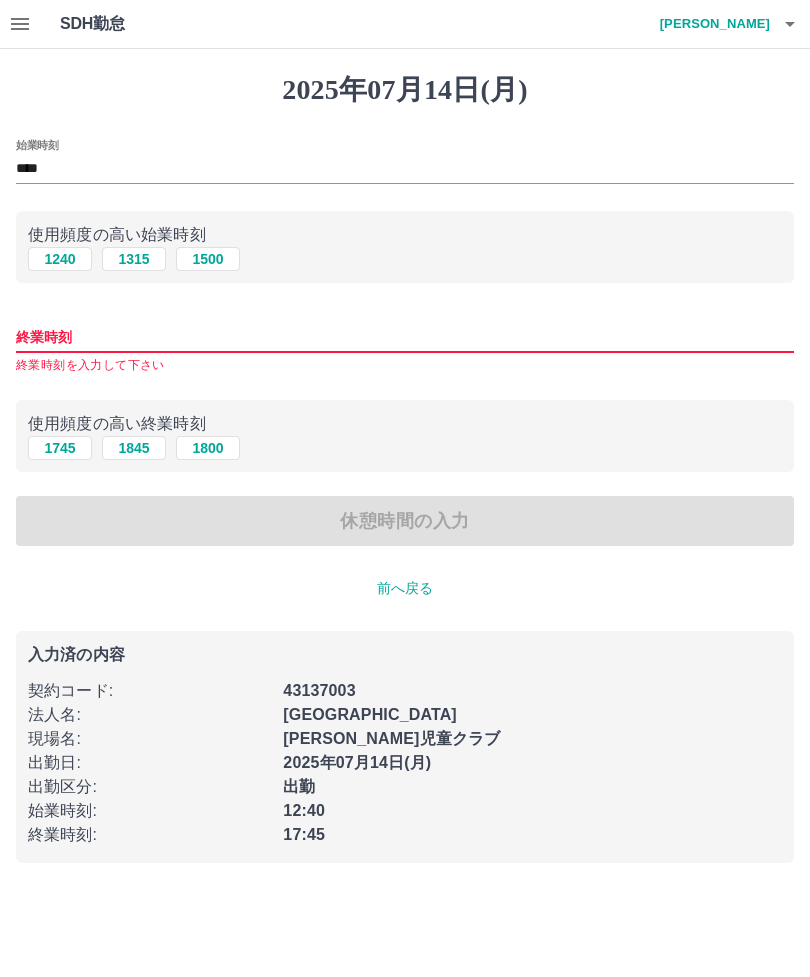 click on "終業時刻" at bounding box center (405, 337) 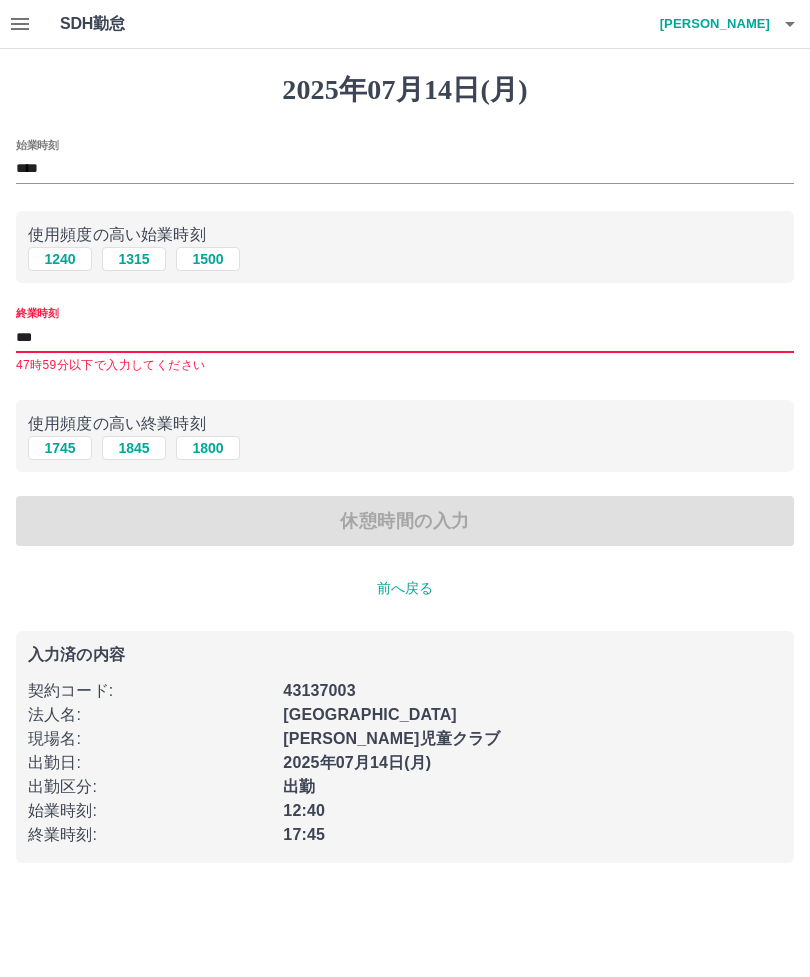 type on "****" 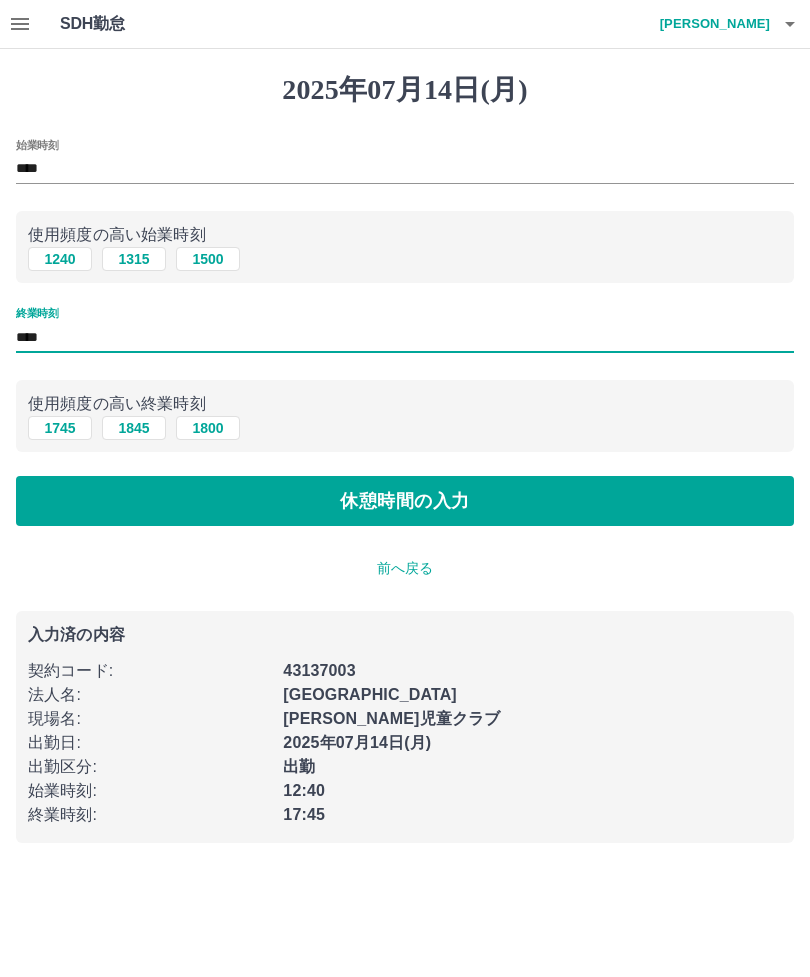 click on "休憩時間の入力" at bounding box center (405, 501) 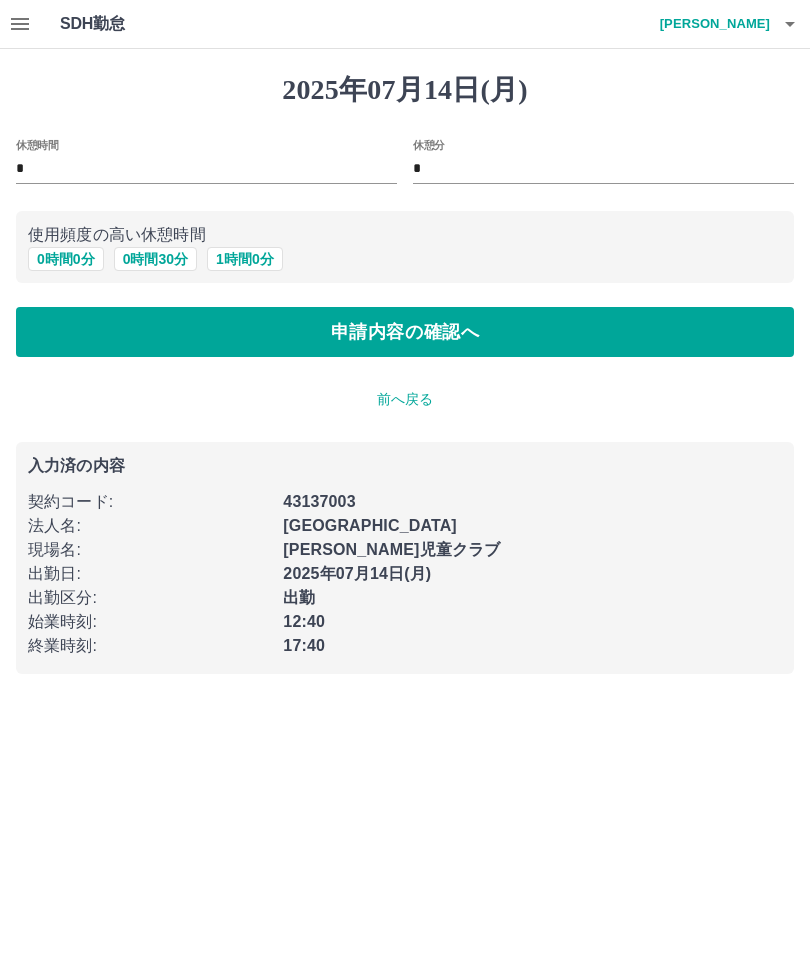 click on "SDH勤怠 石川　礼恵 2025年07月14日(月) 休憩時間 * 休憩分 * 使用頻度の高い休憩時間 0 時間 0 分 0 時間 30 分 1 時間 0 分 申請内容の確認へ 前へ戻る 入力済の内容 契約コード : 43137003 法人名 : 加古川市 現場名 : 野口児童クラブ 出勤日 : 2025年07月14日(月) 出勤区分 : 出勤 始業時刻 : 12:40 終業時刻 : 17:40 SDH勤怠" at bounding box center (405, 349) 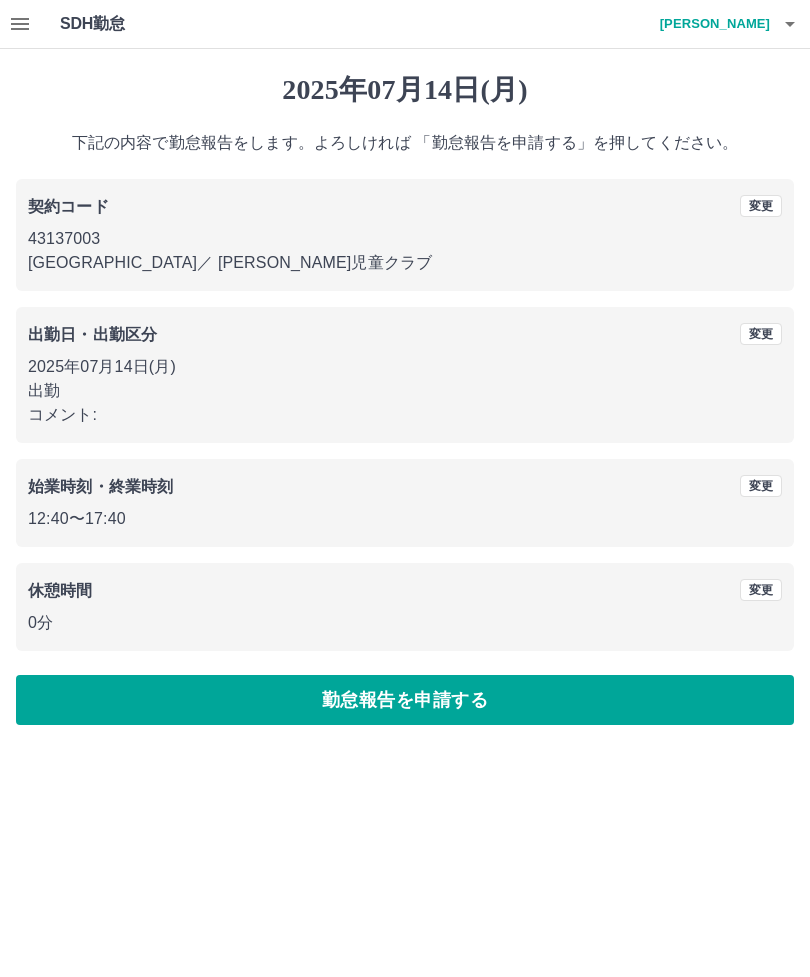 click on "休憩時間 変更 0分" at bounding box center (405, 607) 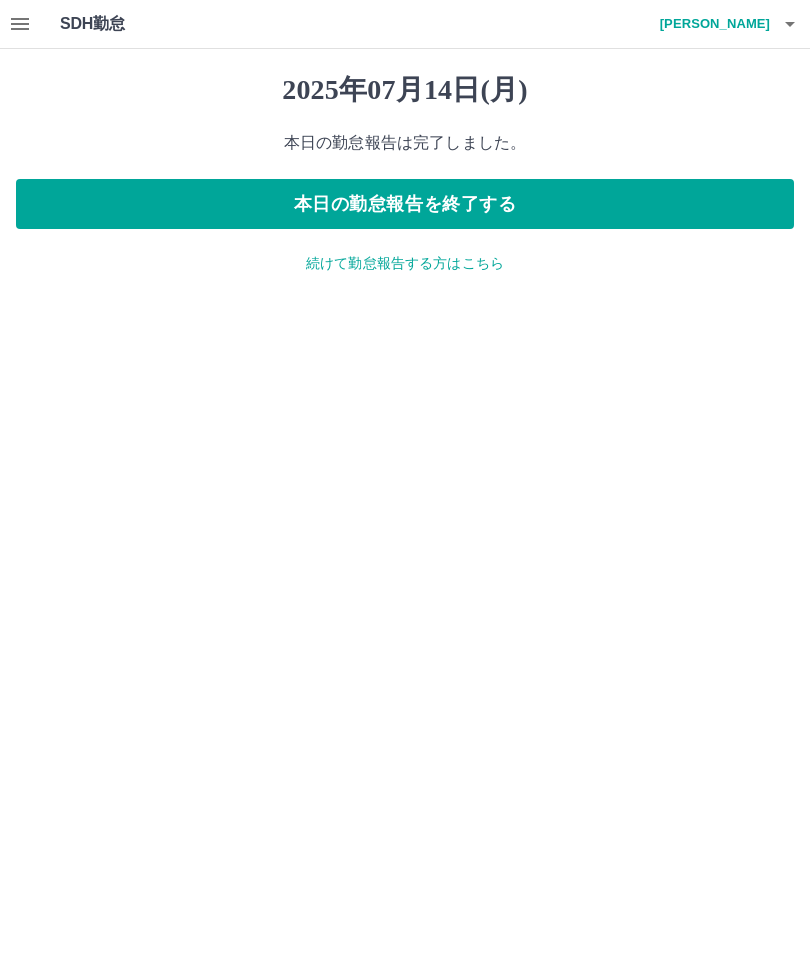 click on "石川　礼恵" at bounding box center [710, 24] 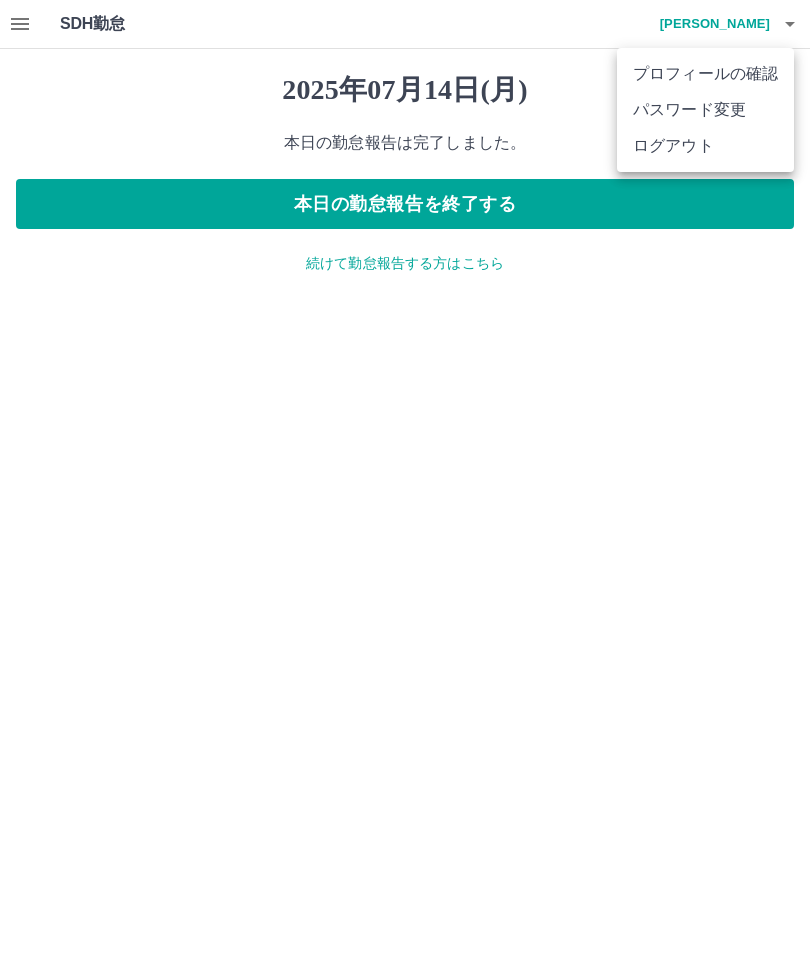 click on "ログアウト" at bounding box center [705, 146] 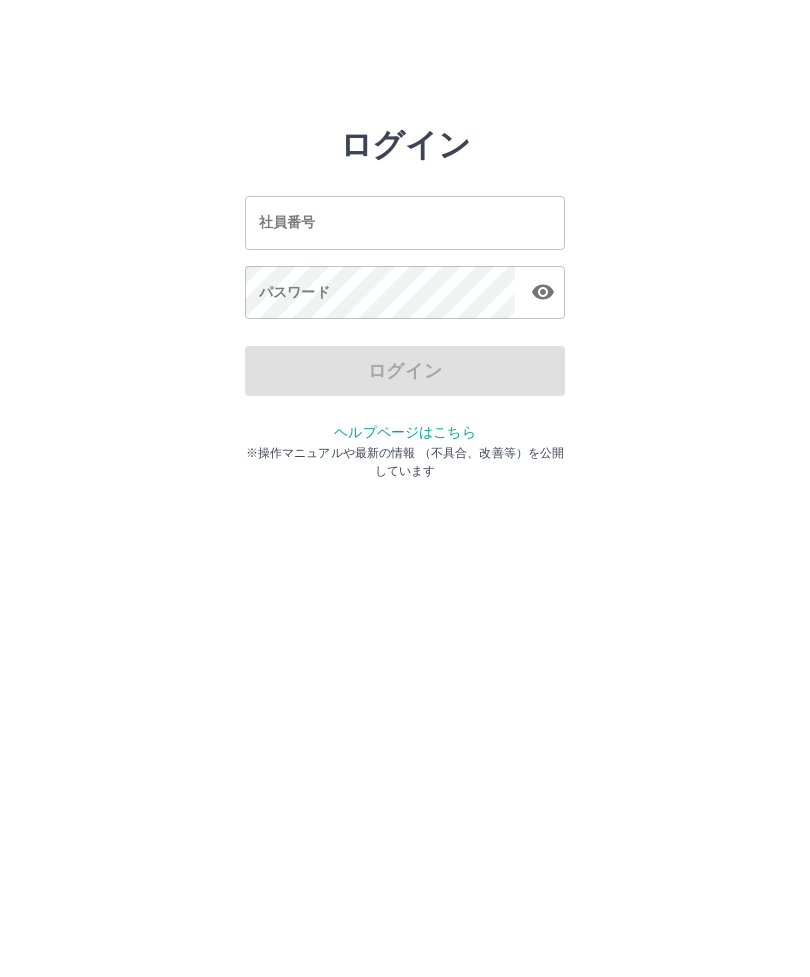 scroll, scrollTop: 0, scrollLeft: 0, axis: both 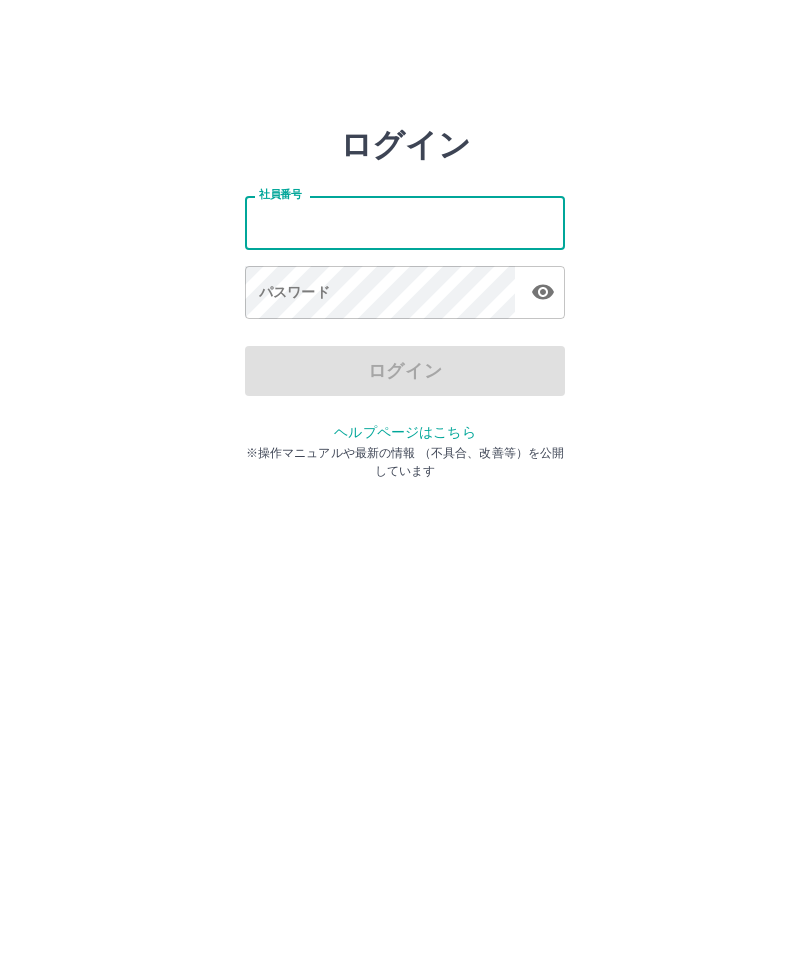 click on "社員番号" at bounding box center [405, 222] 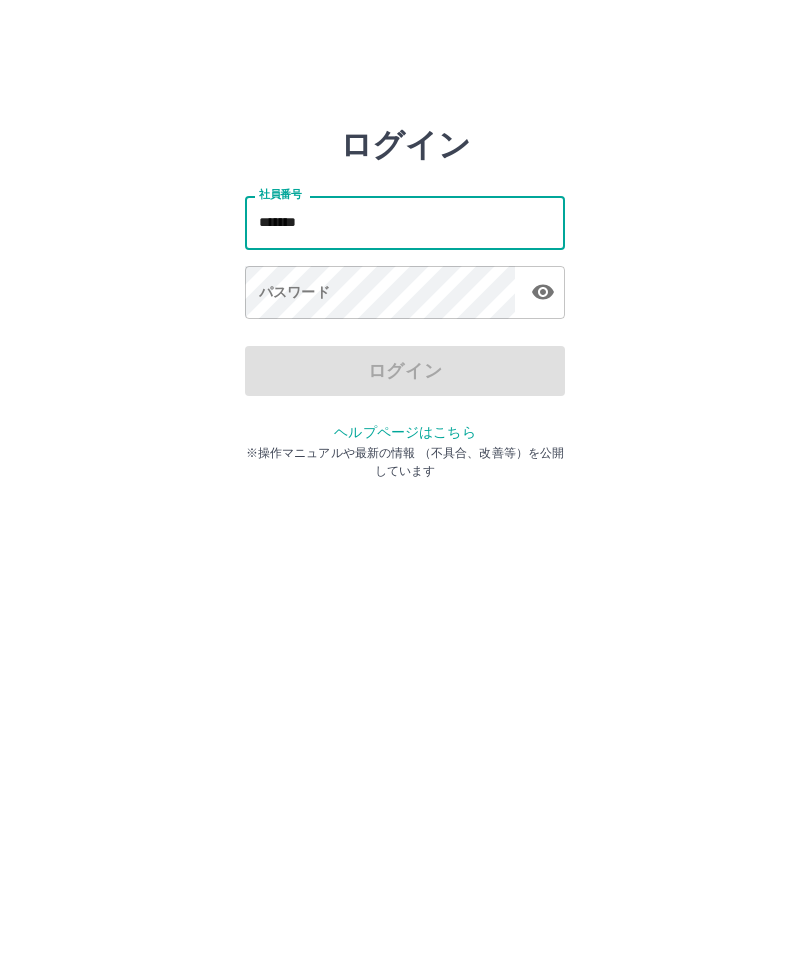 type on "*******" 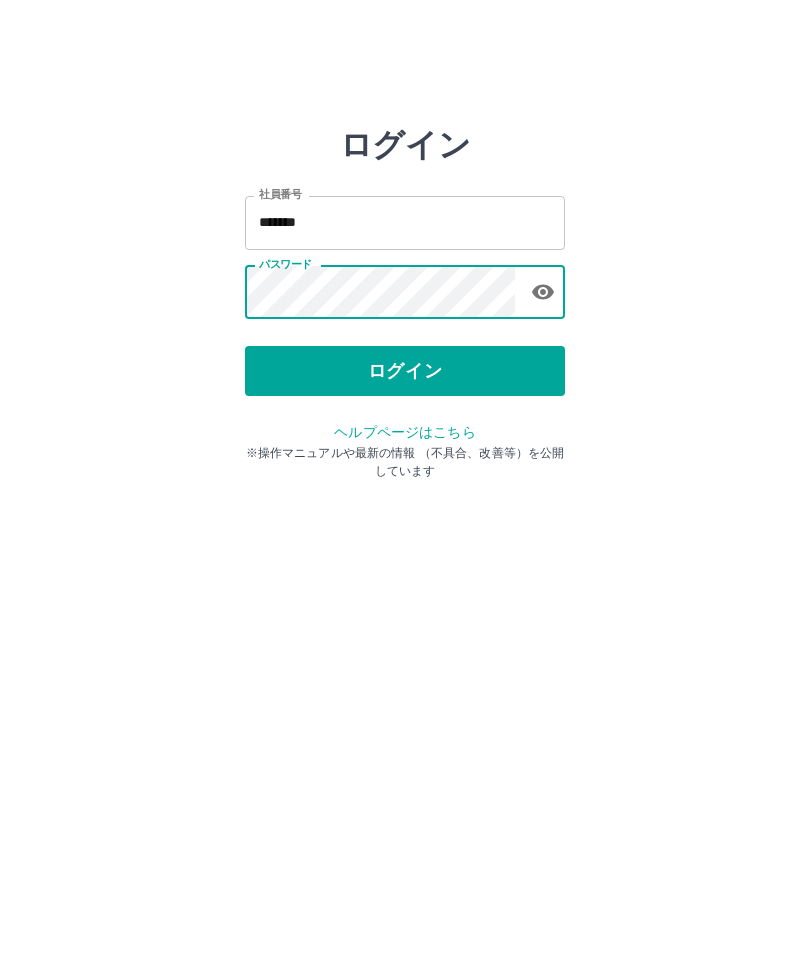 click on "ログイン" at bounding box center [405, 371] 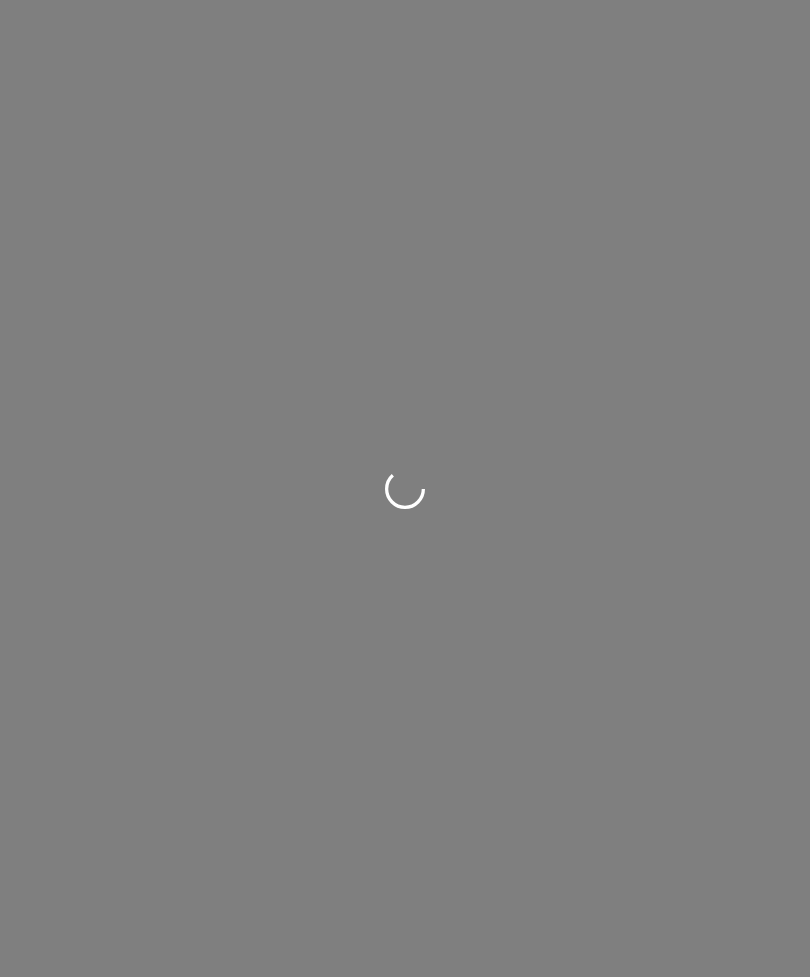 scroll, scrollTop: 0, scrollLeft: 0, axis: both 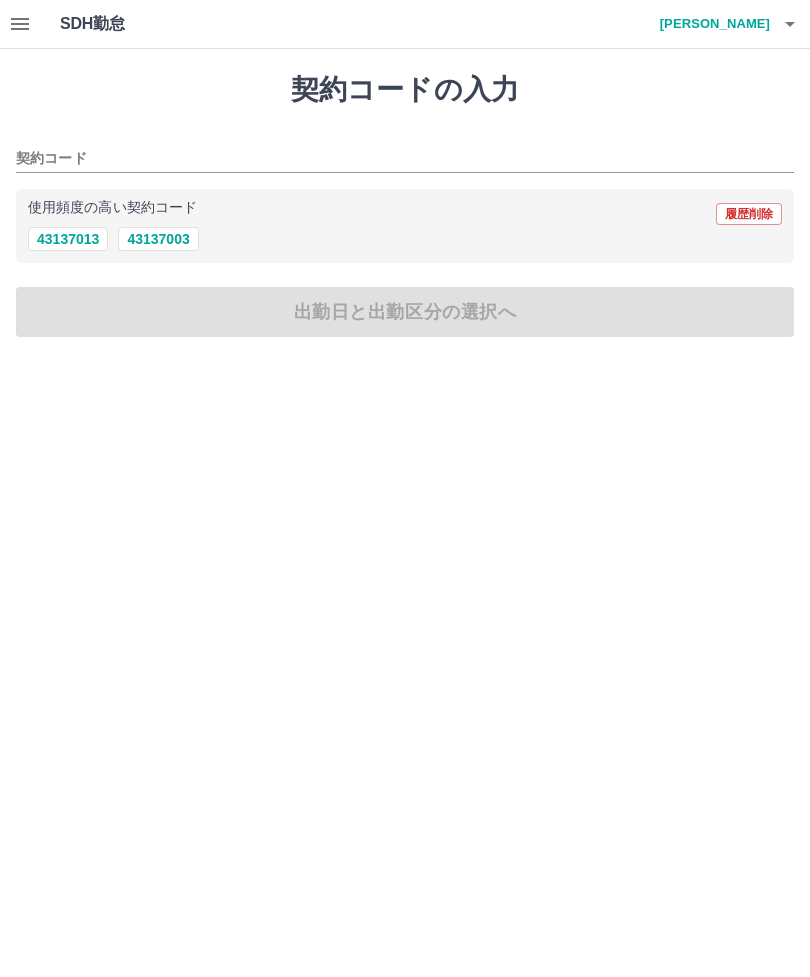 click on "43137003" at bounding box center (158, 239) 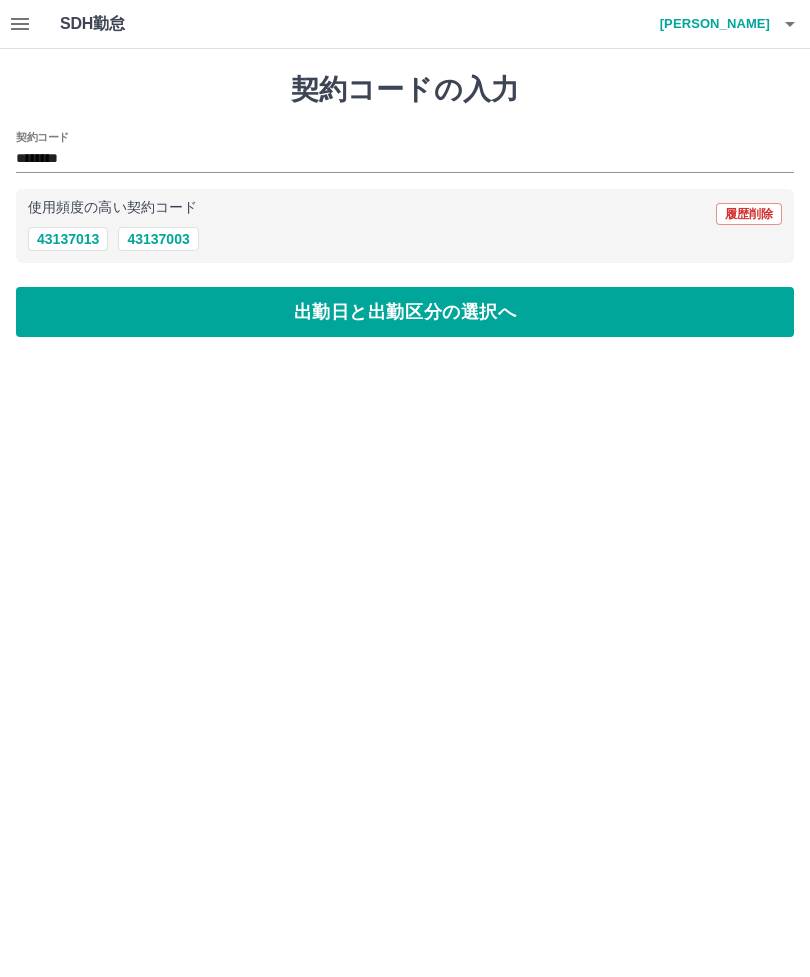 click on "出勤日と出勤区分の選択へ" at bounding box center (405, 312) 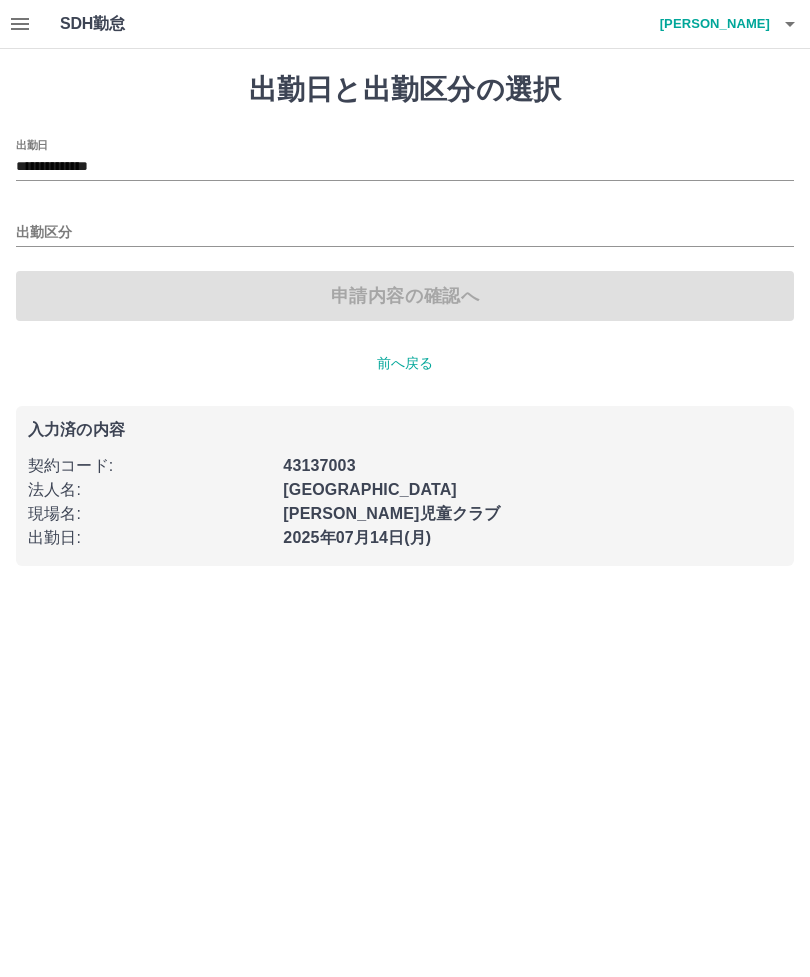 click on "出勤区分" at bounding box center [405, 233] 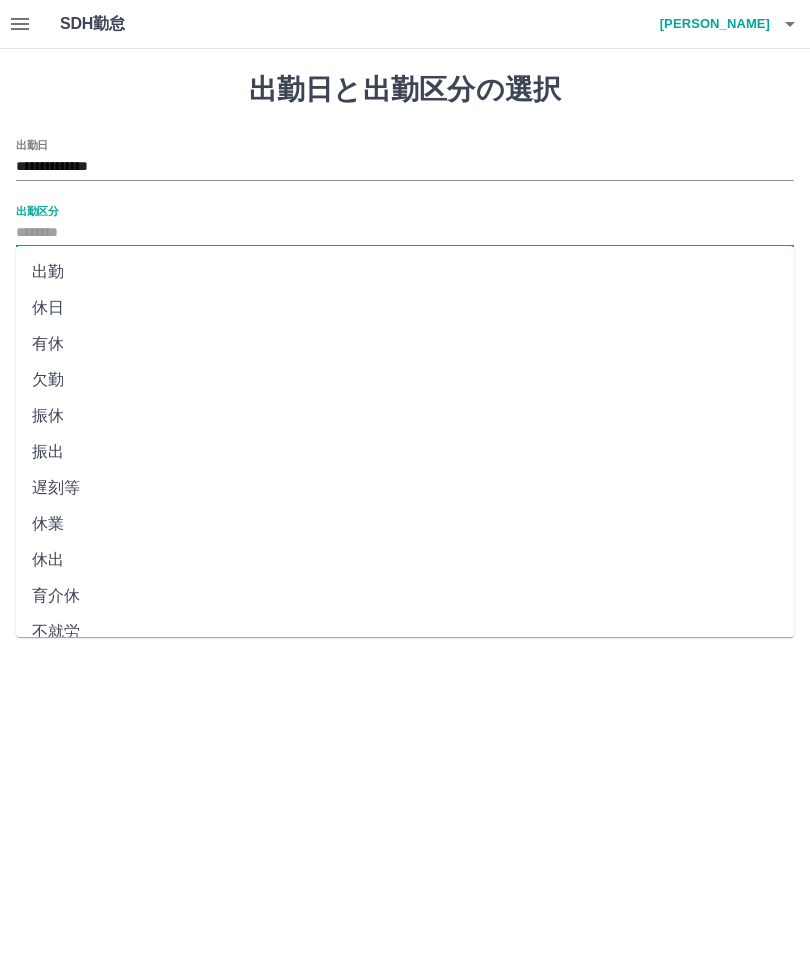 click on "出勤" at bounding box center (405, 272) 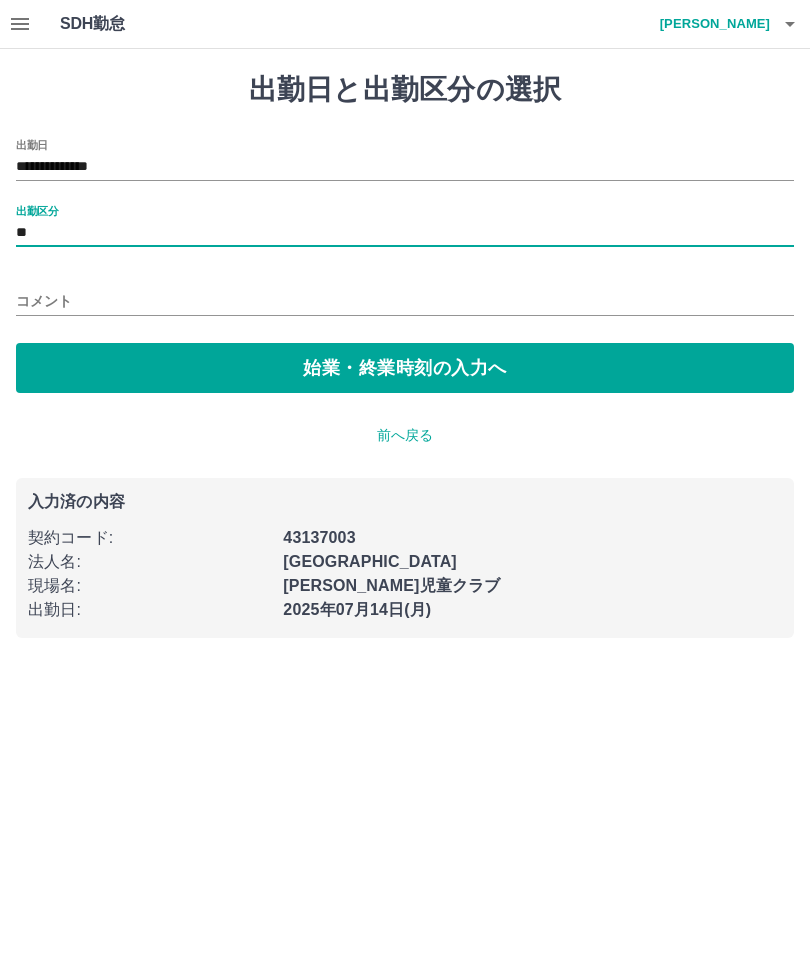 click on "始業・終業時刻の入力へ" at bounding box center (405, 368) 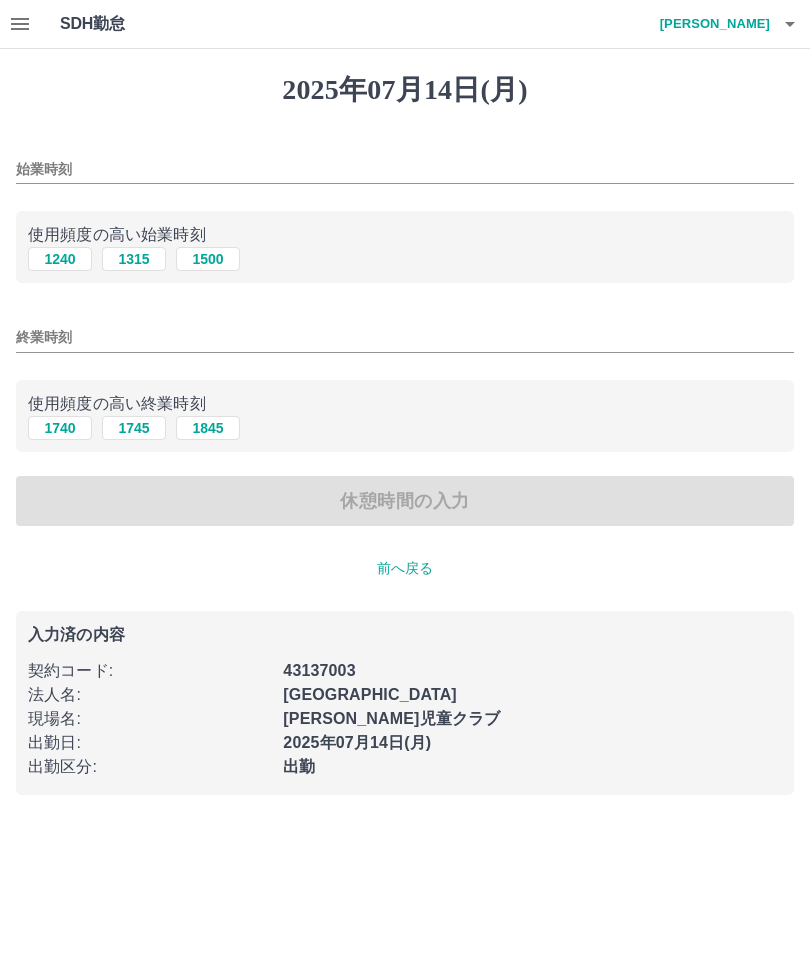 click on "始業時刻" at bounding box center (405, 169) 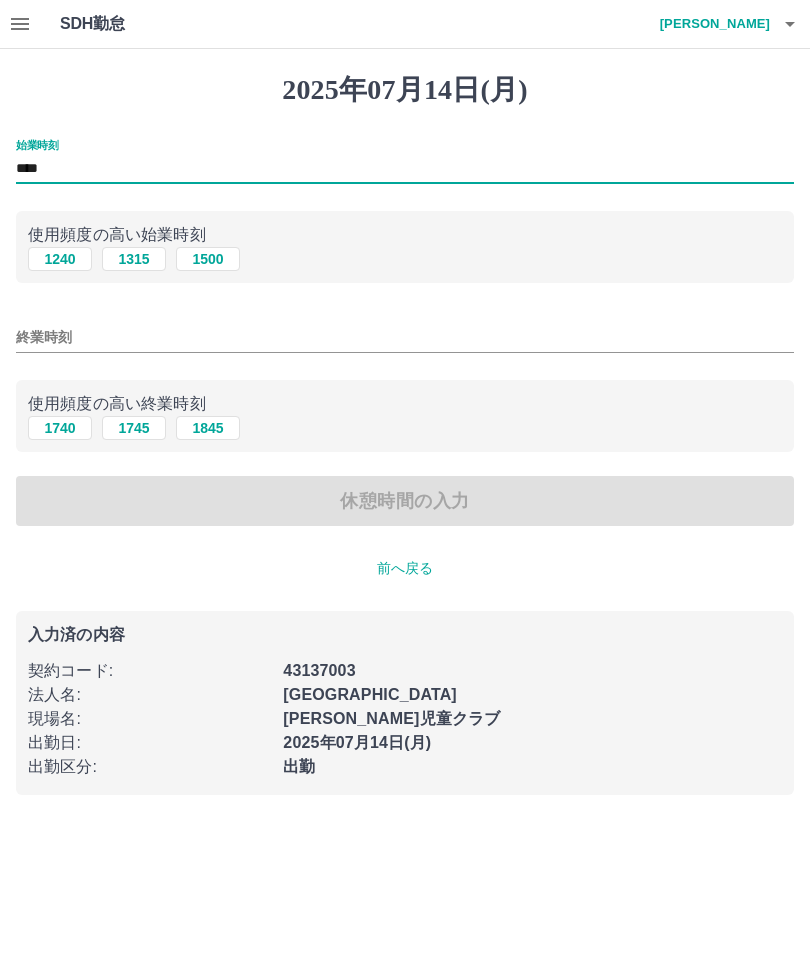 type on "****" 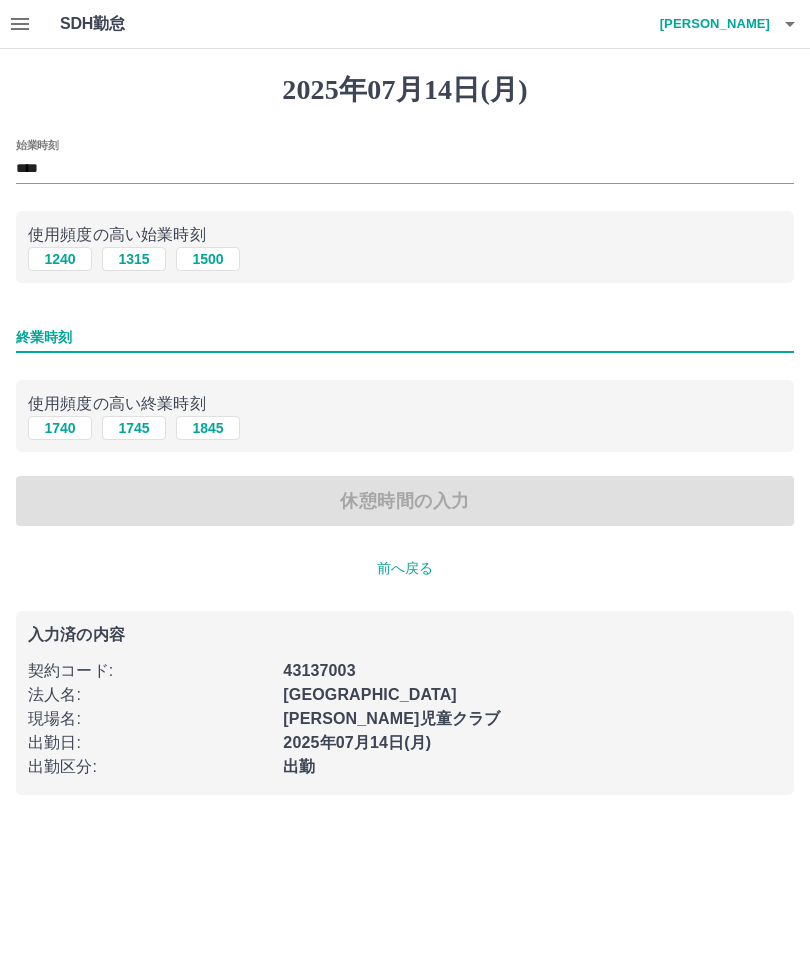 click on "終業時刻" at bounding box center [405, 337] 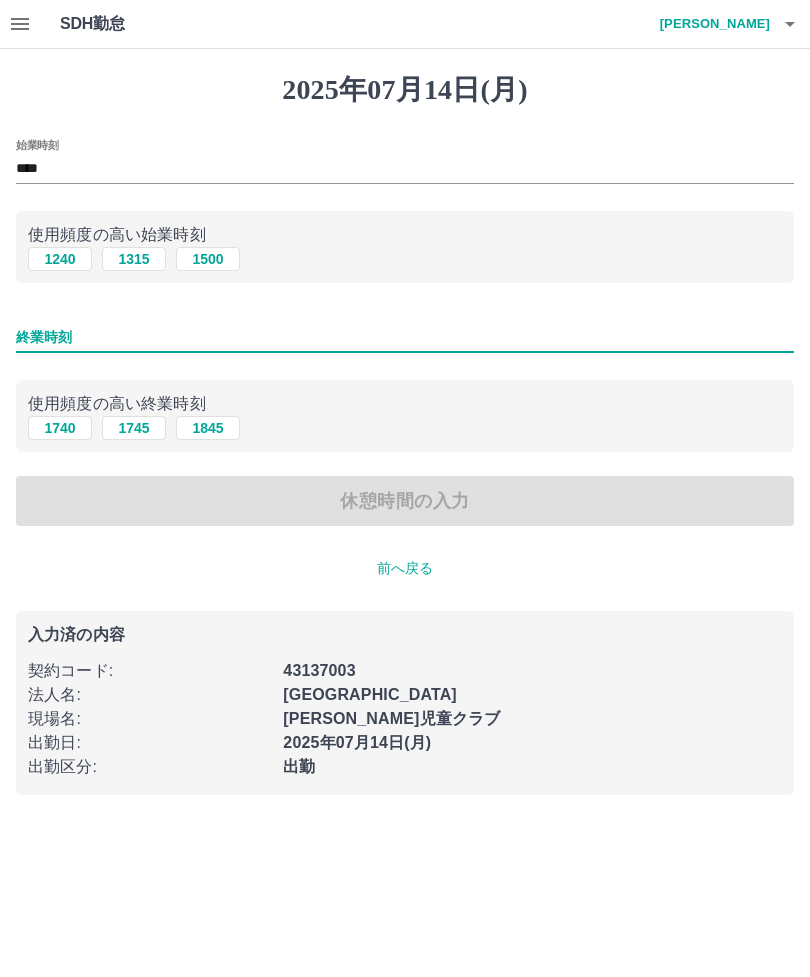 click on "終業時刻" at bounding box center [405, 337] 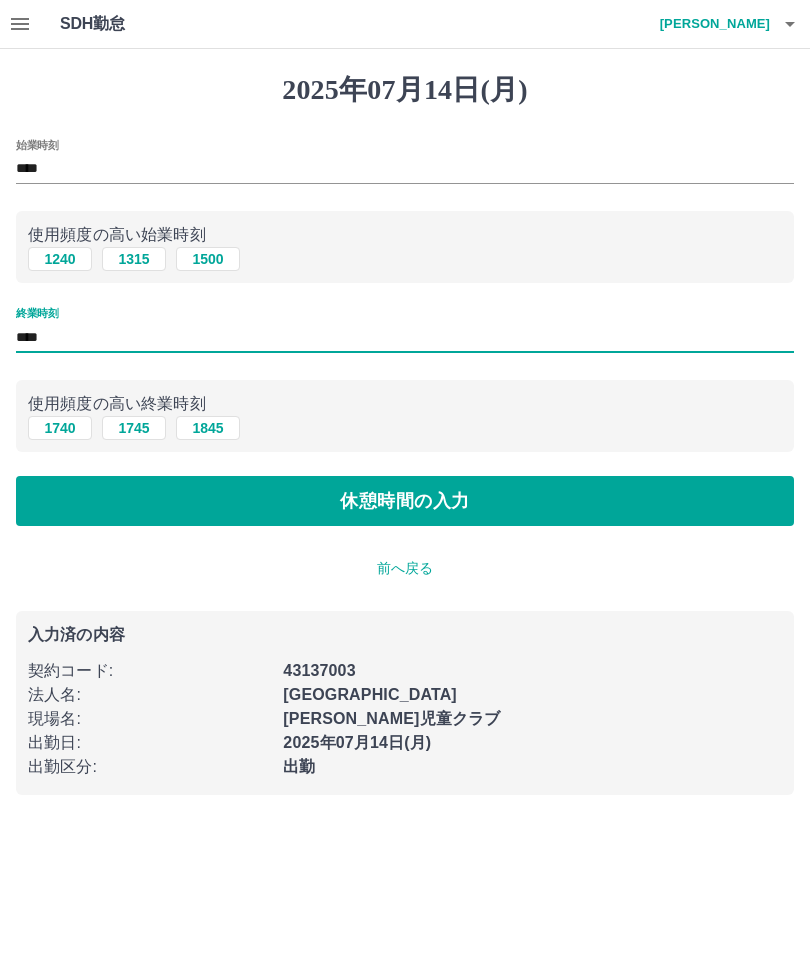 type on "****" 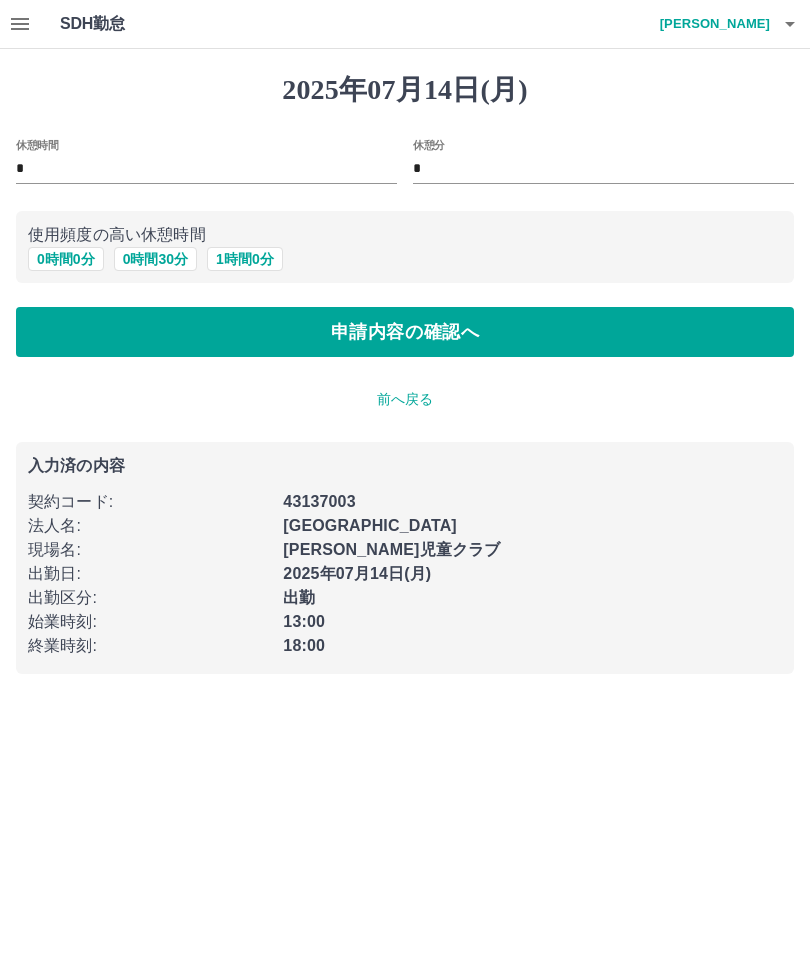 click on "申請内容の確認へ" at bounding box center (405, 332) 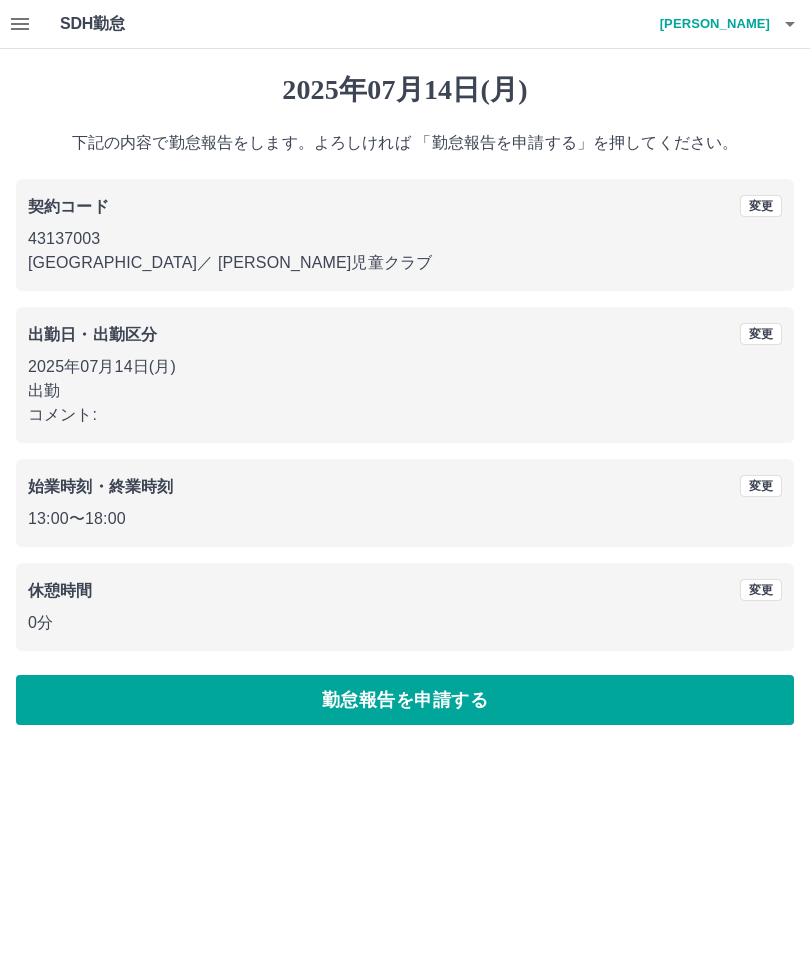 click on "勤怠報告を申請する" at bounding box center [405, 700] 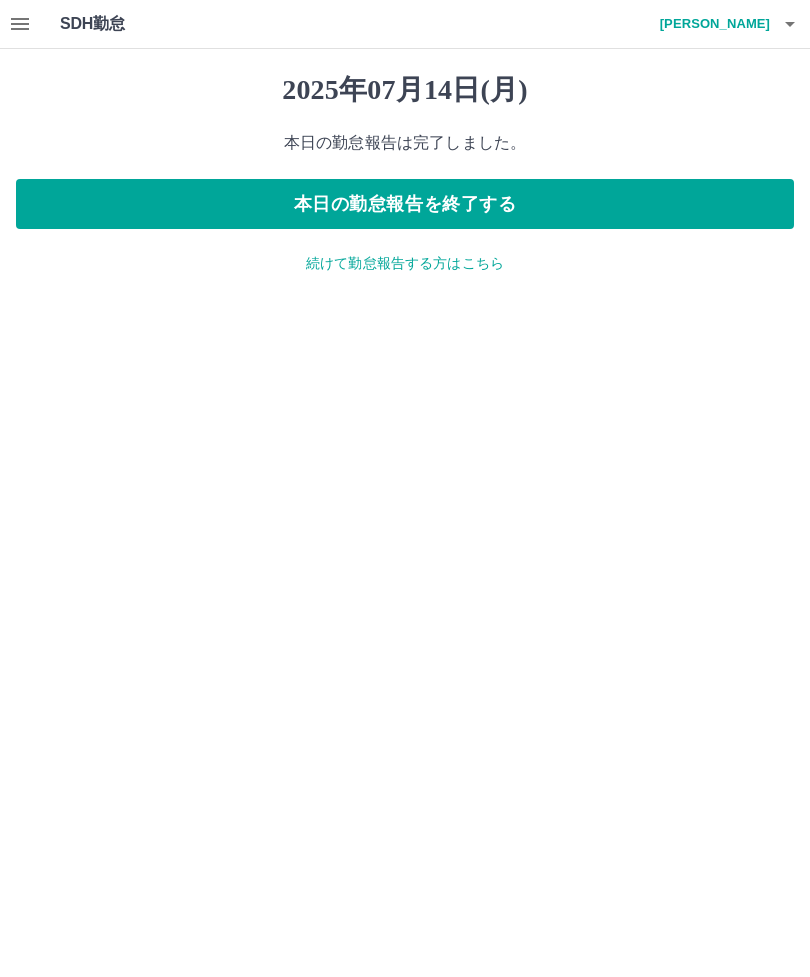 click on "下園　紀子" at bounding box center [710, 24] 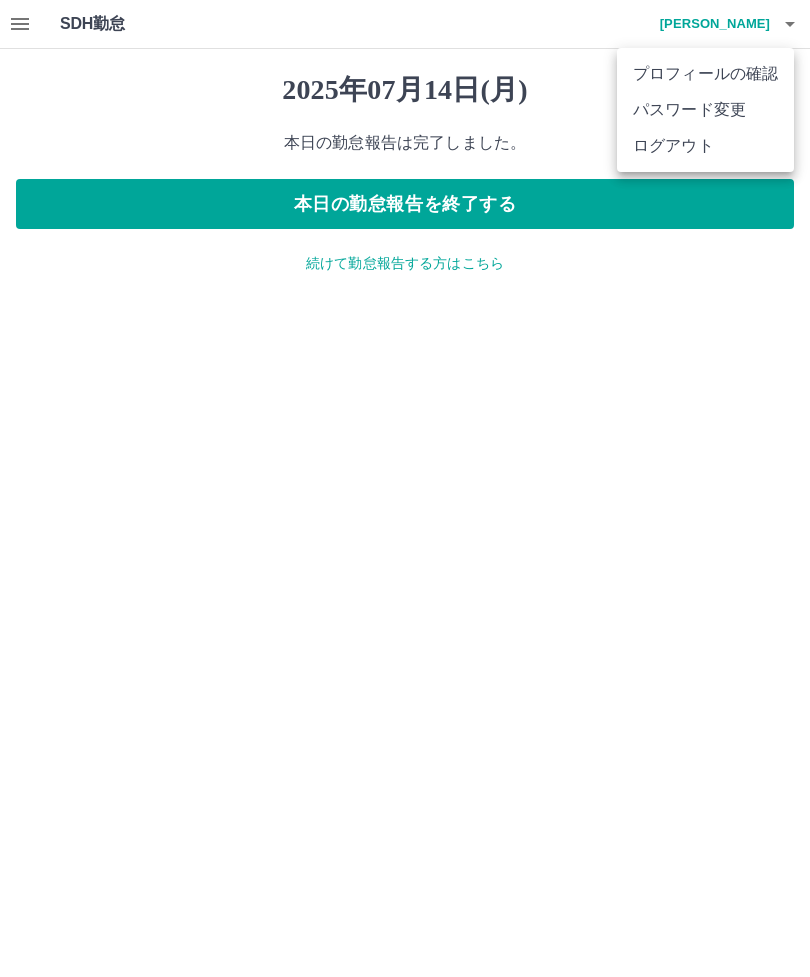 click on "ログアウト" at bounding box center (705, 146) 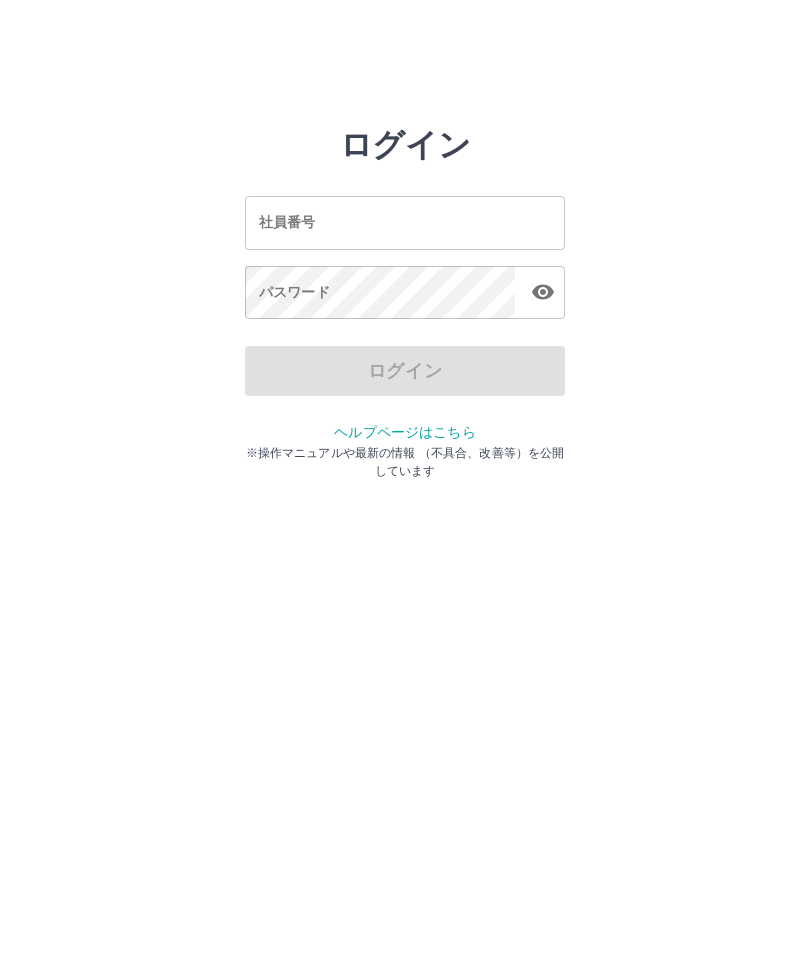 scroll, scrollTop: 0, scrollLeft: 0, axis: both 